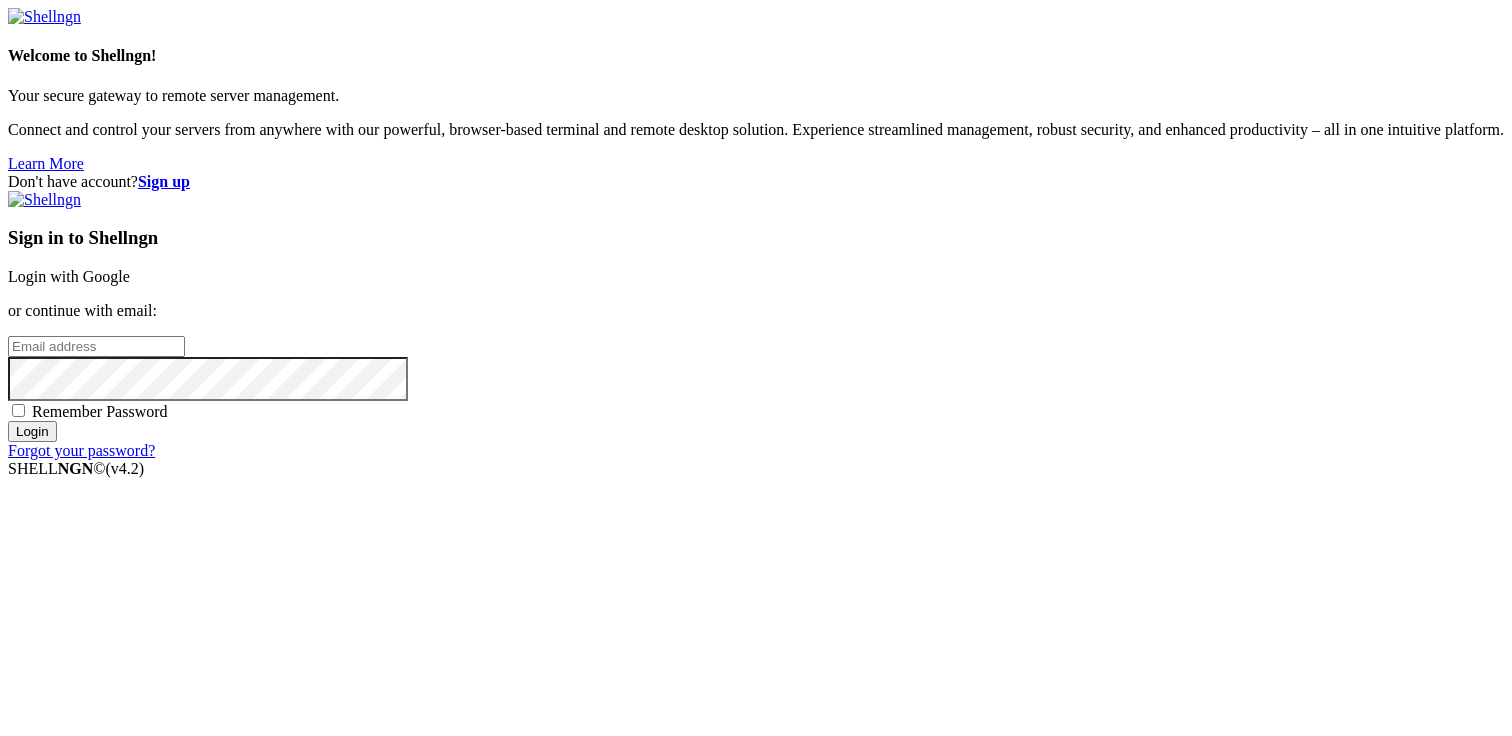 scroll, scrollTop: 0, scrollLeft: 0, axis: both 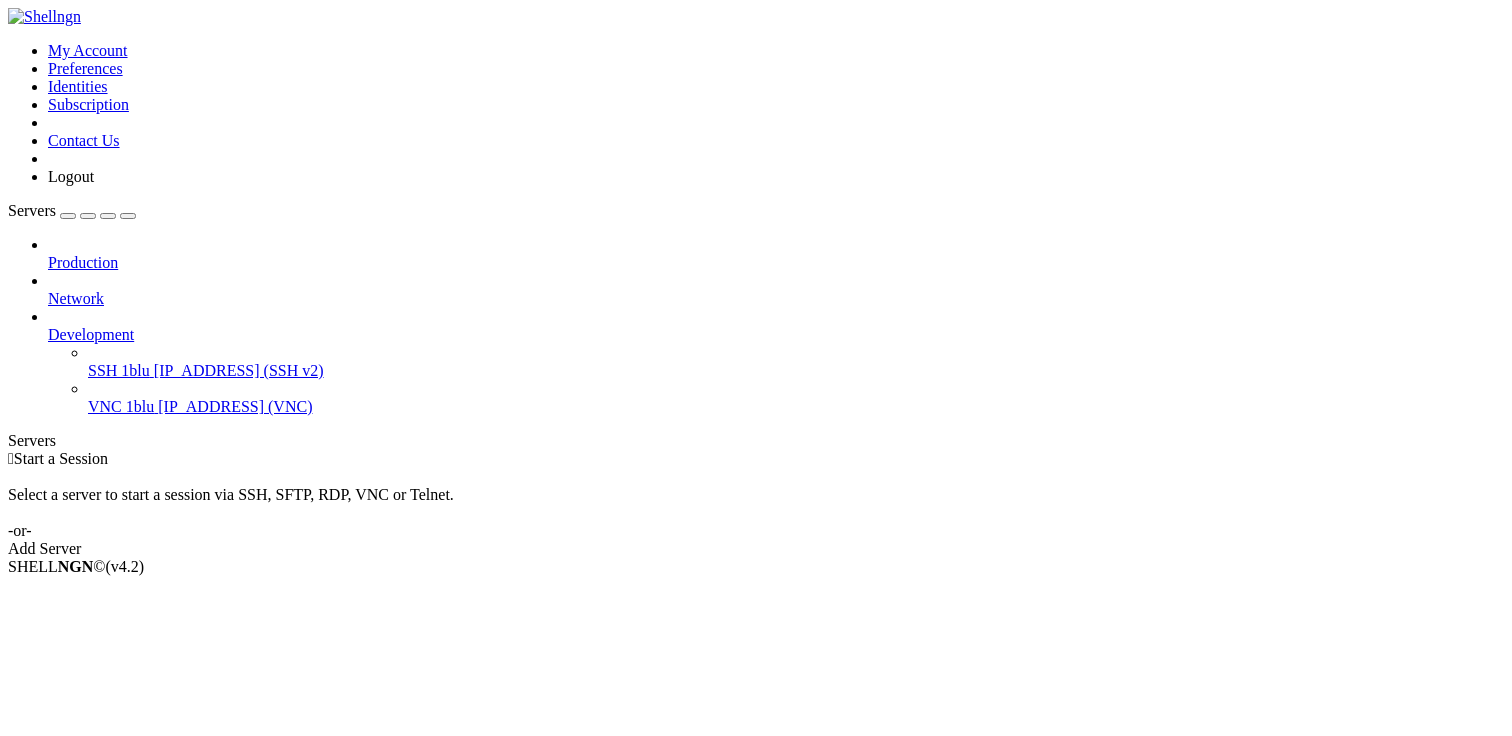 click on "[IP_ADDRESS] (VNC)" at bounding box center [235, 406] 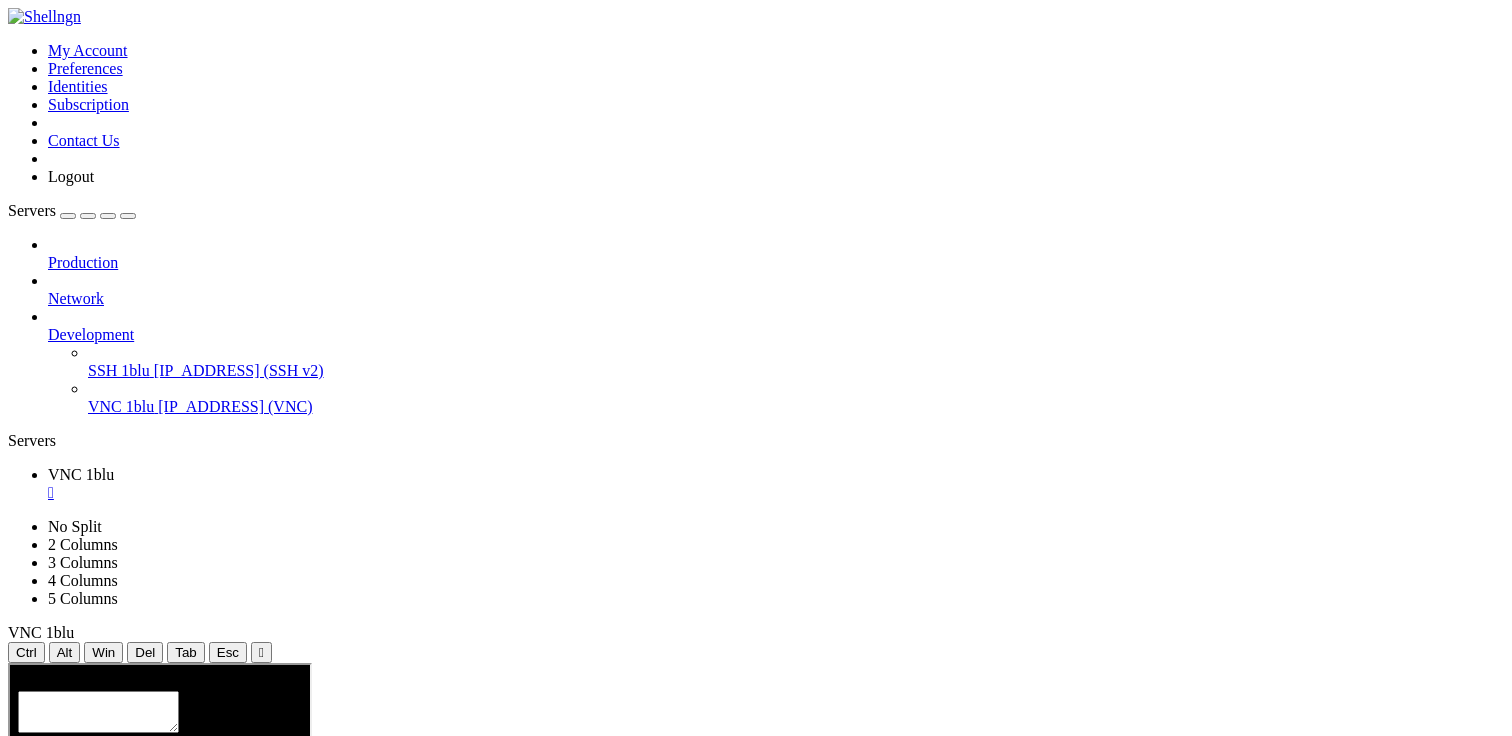 scroll, scrollTop: 0, scrollLeft: 0, axis: both 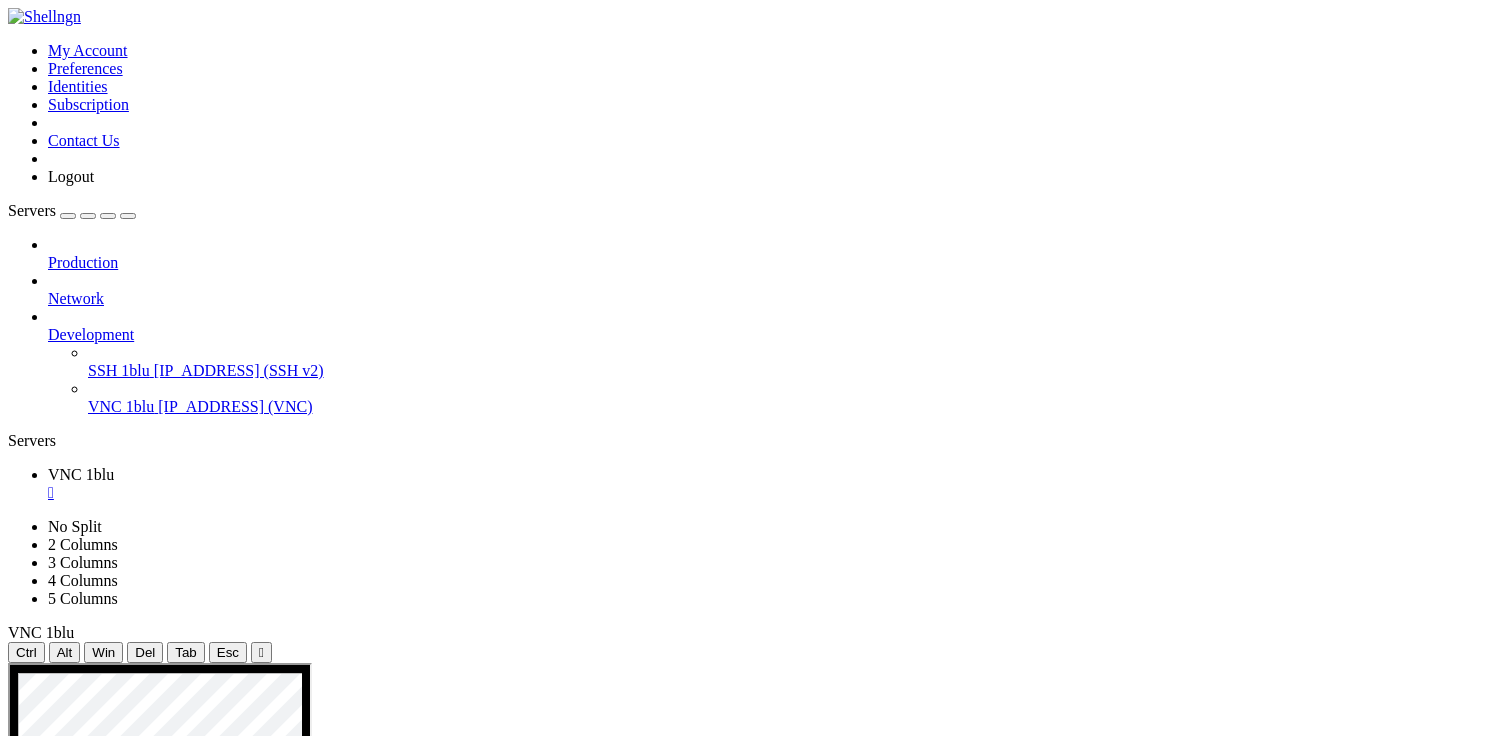 click at bounding box center (128, 216) 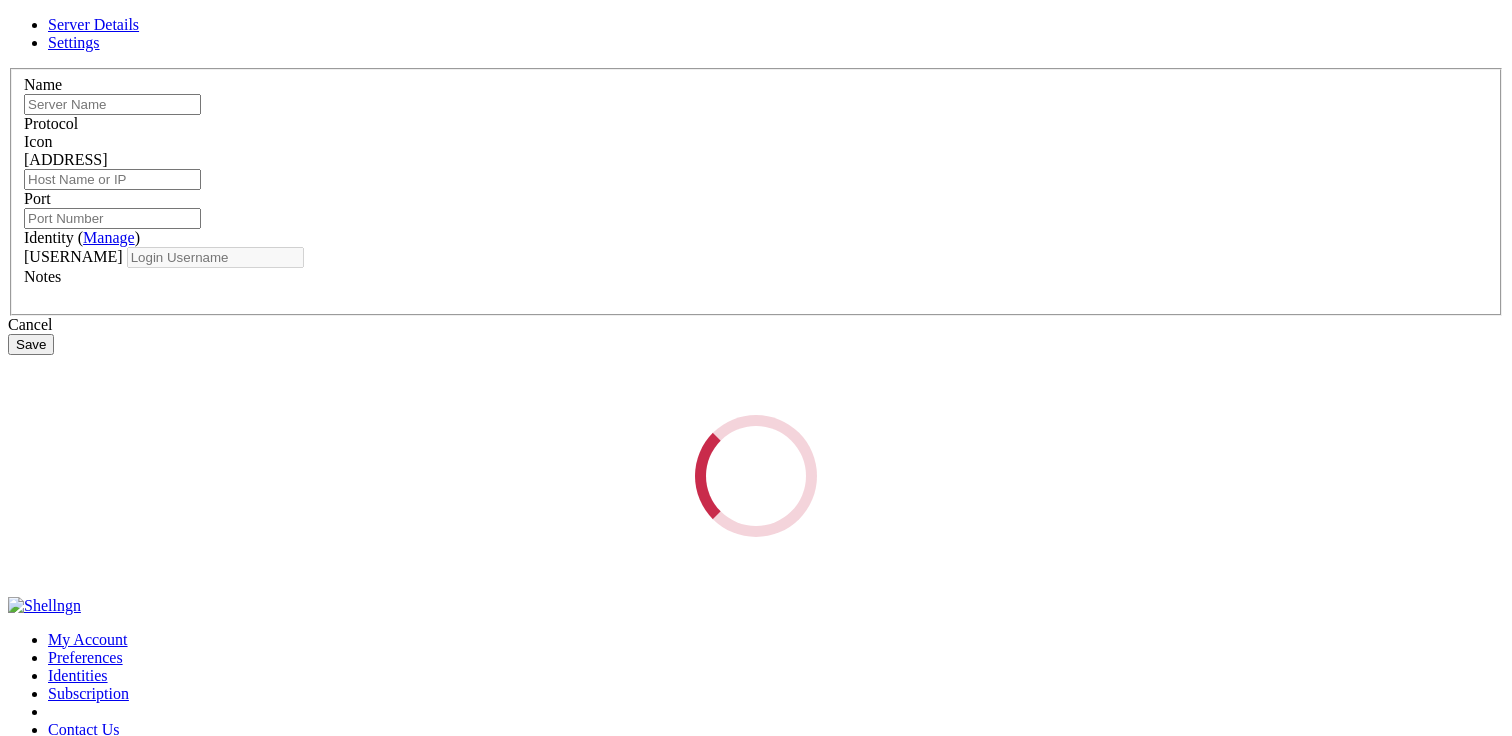 type on "VNC 1blu" 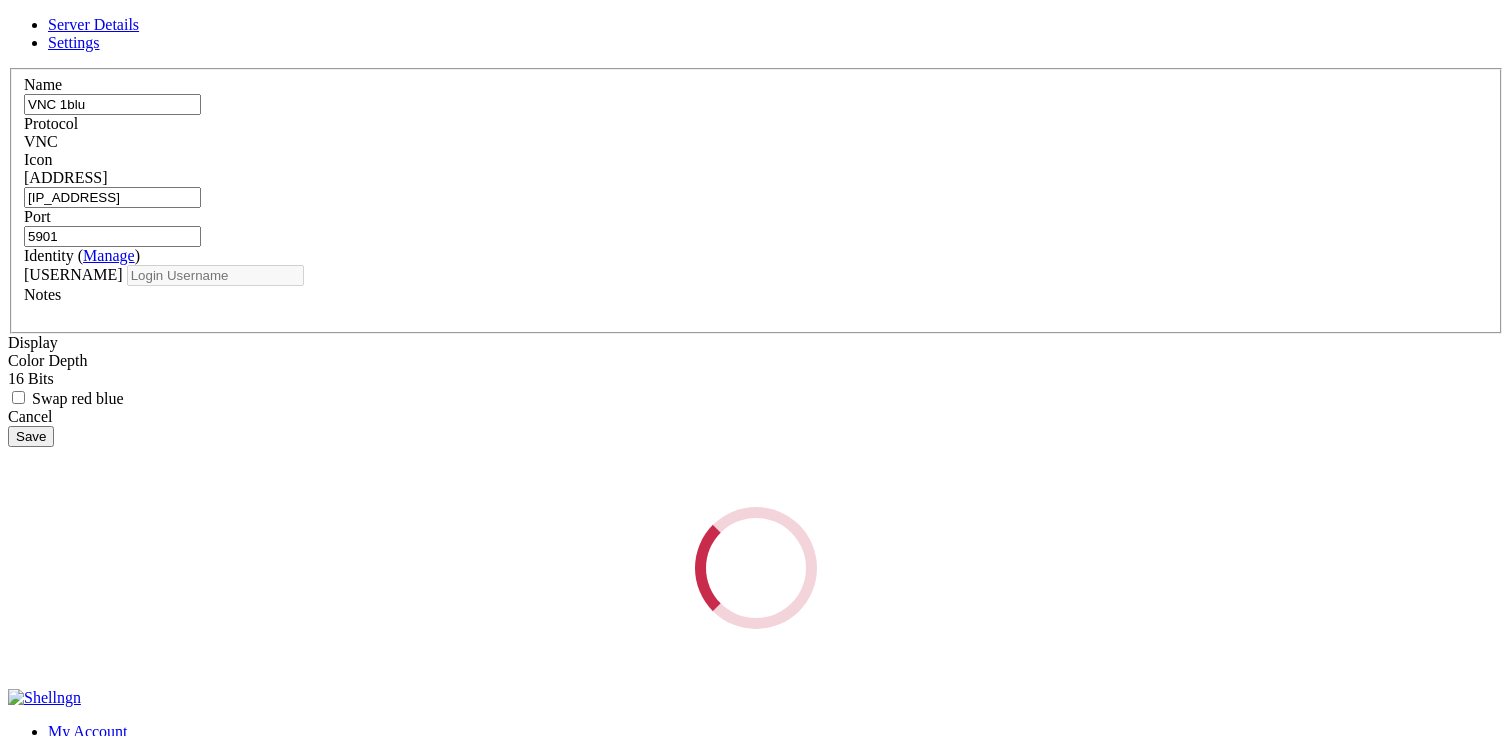 type on "[USERNAME]" 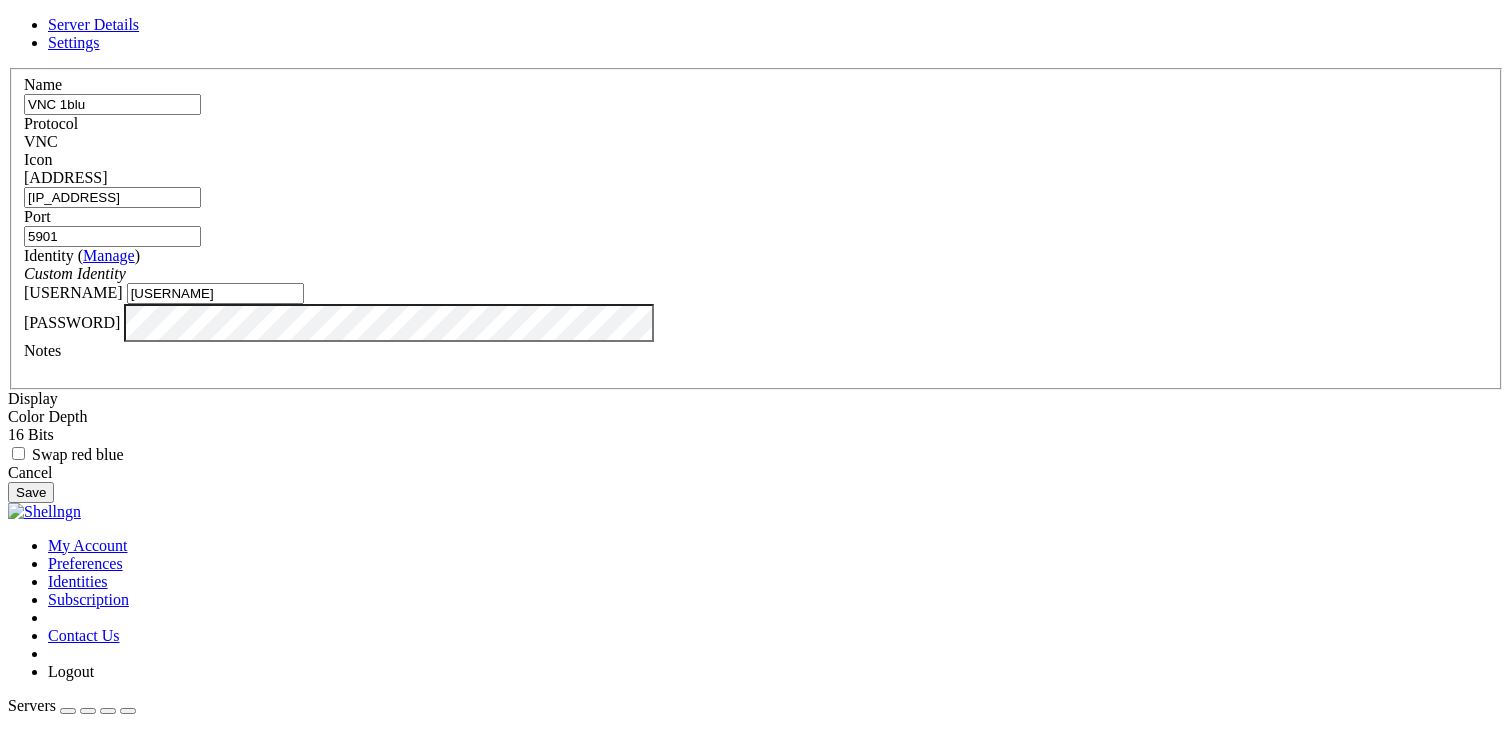 click on "Settings" at bounding box center (74, 42) 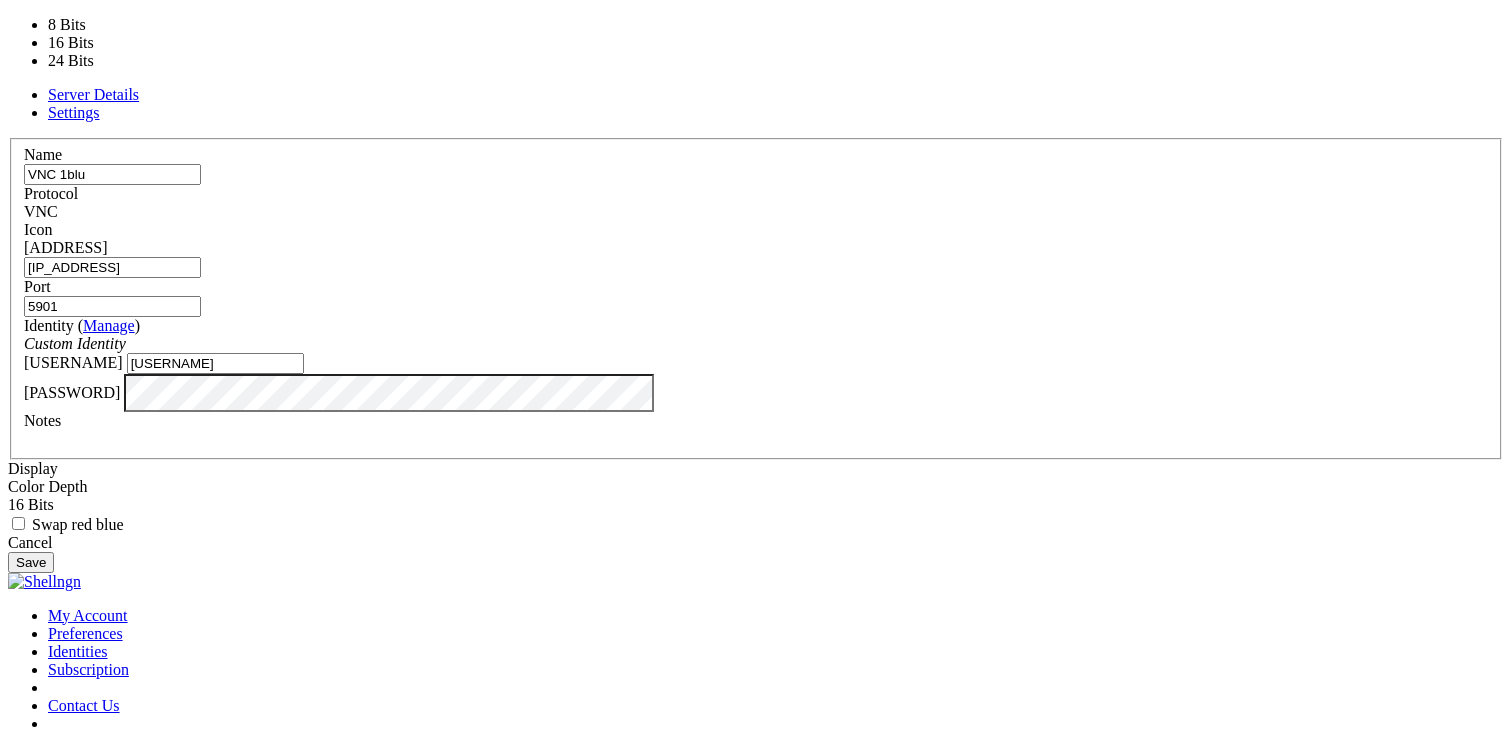 click on "16 Bits" at bounding box center [756, 505] 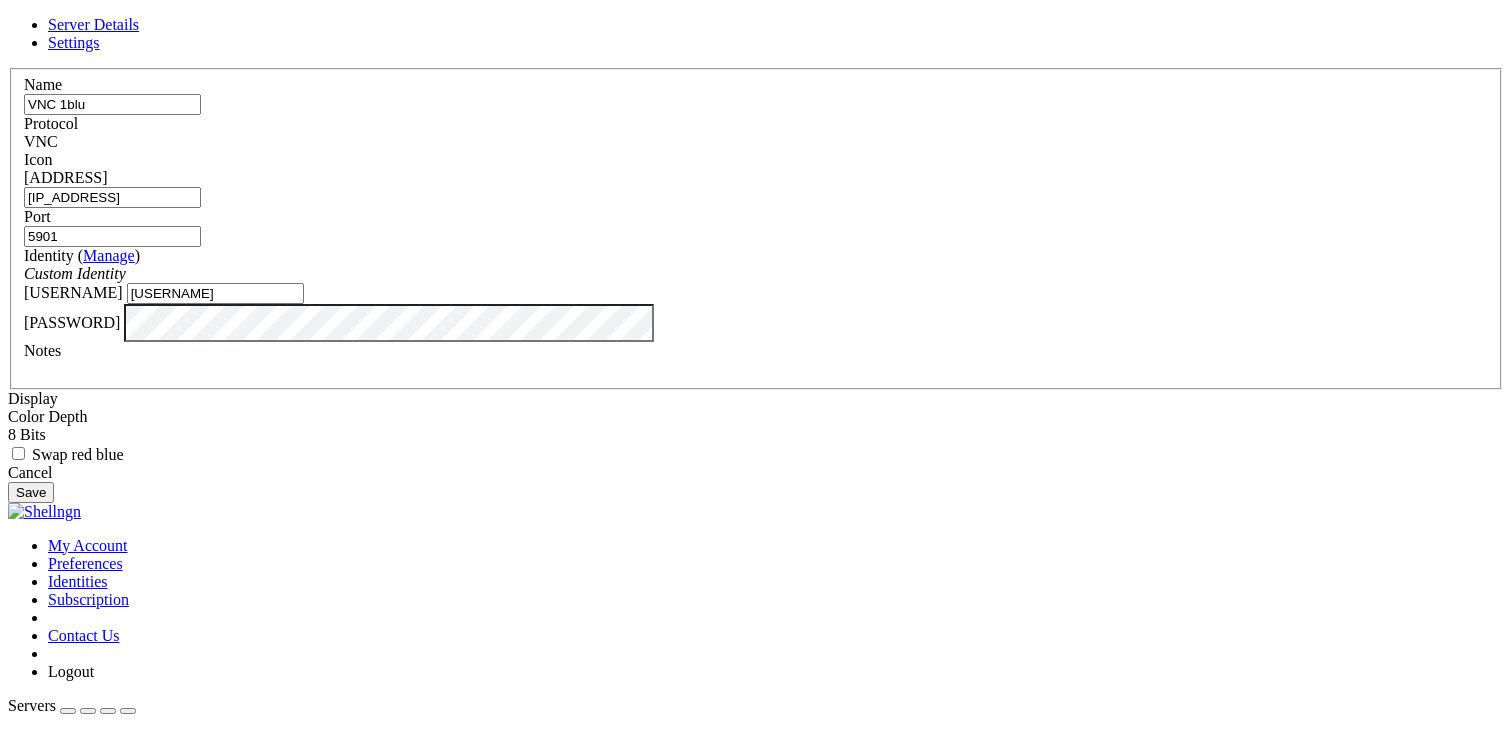 click on "Save" at bounding box center (31, 492) 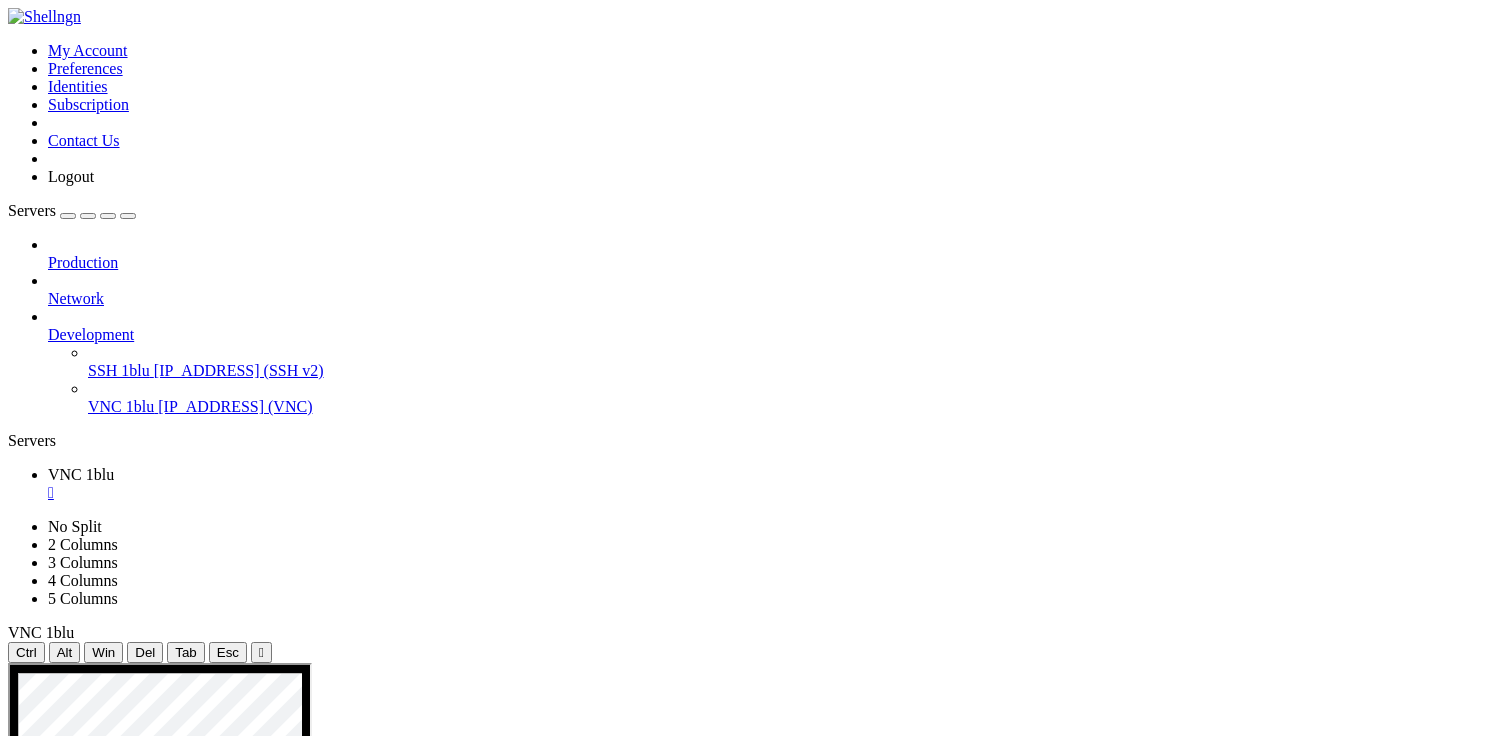 click on "" at bounding box center [776, 493] 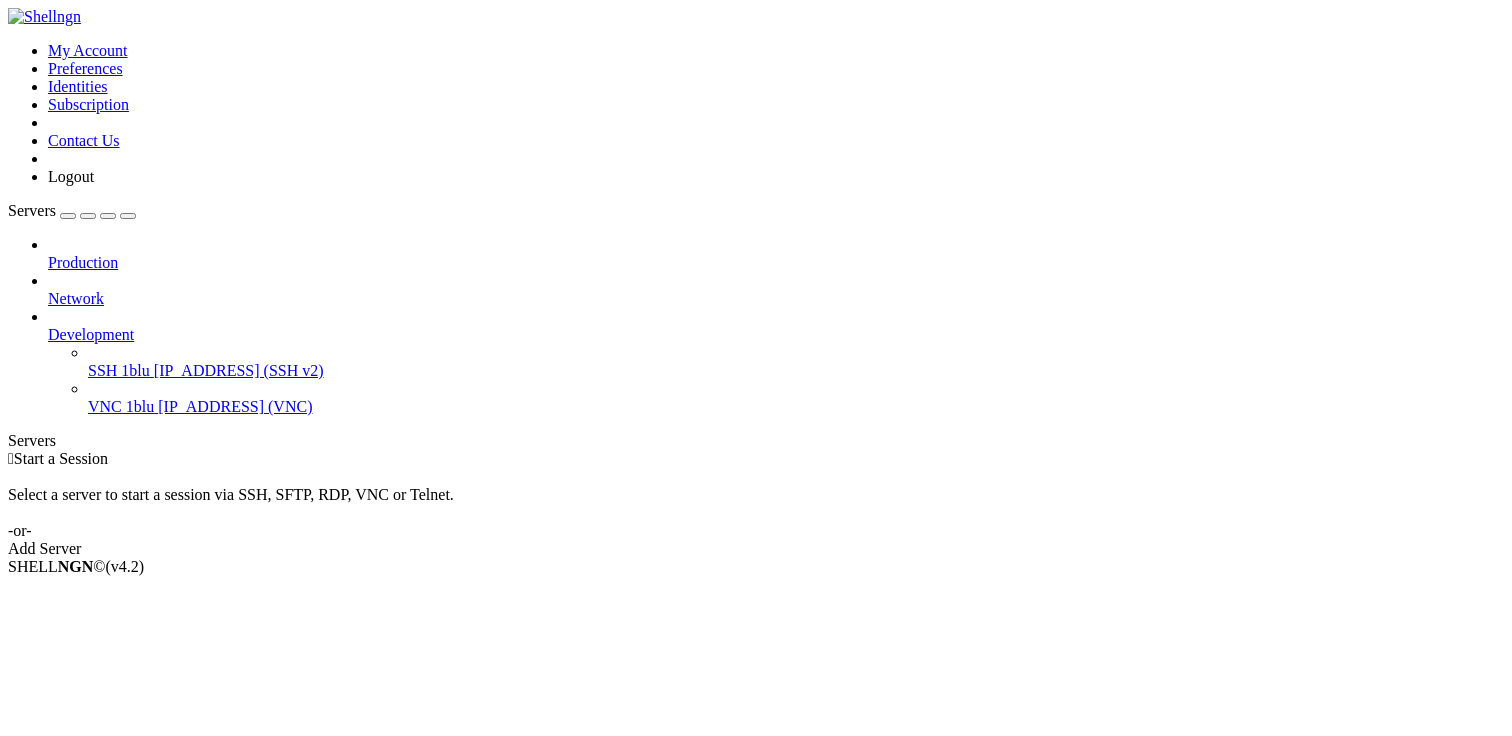 click on "VNC 1blu" at bounding box center [121, 406] 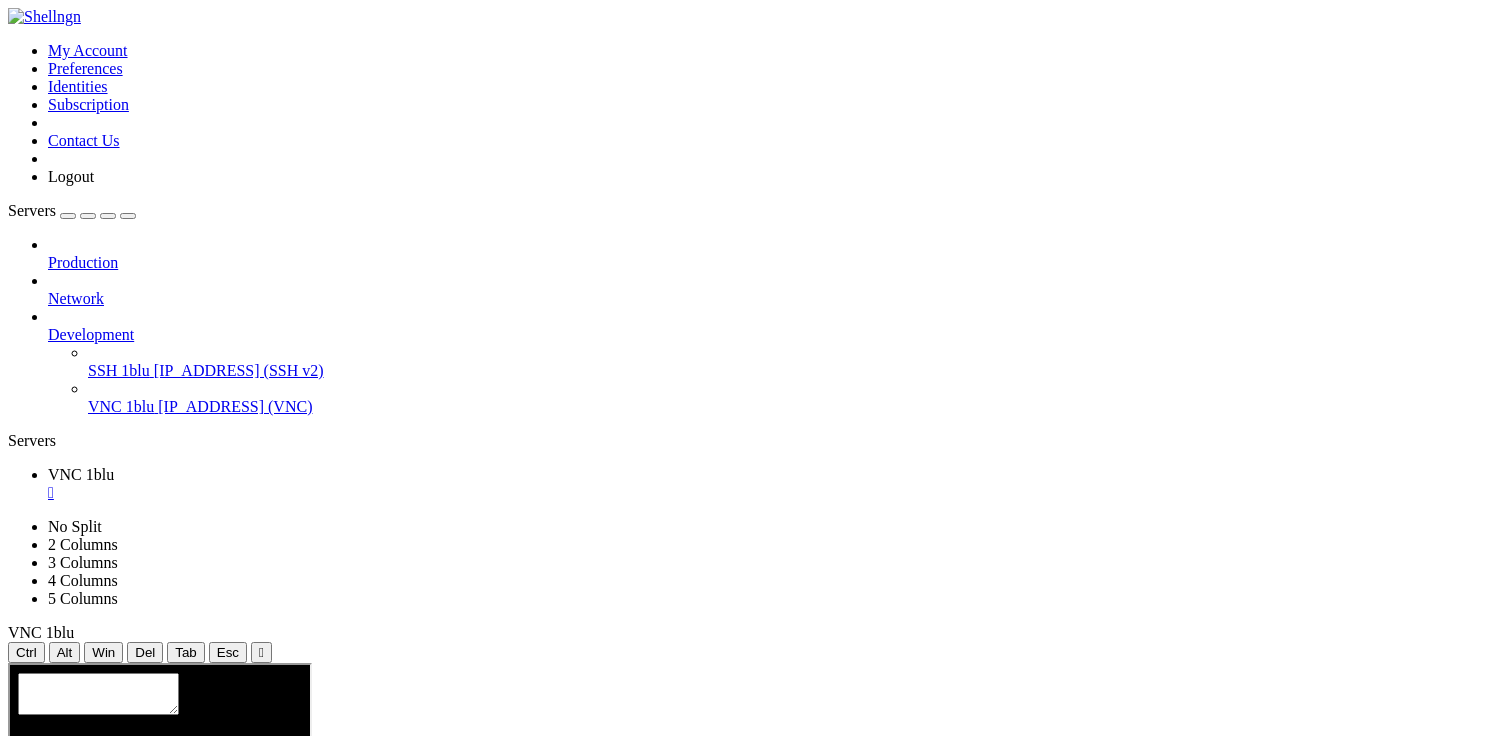 scroll, scrollTop: 0, scrollLeft: 0, axis: both 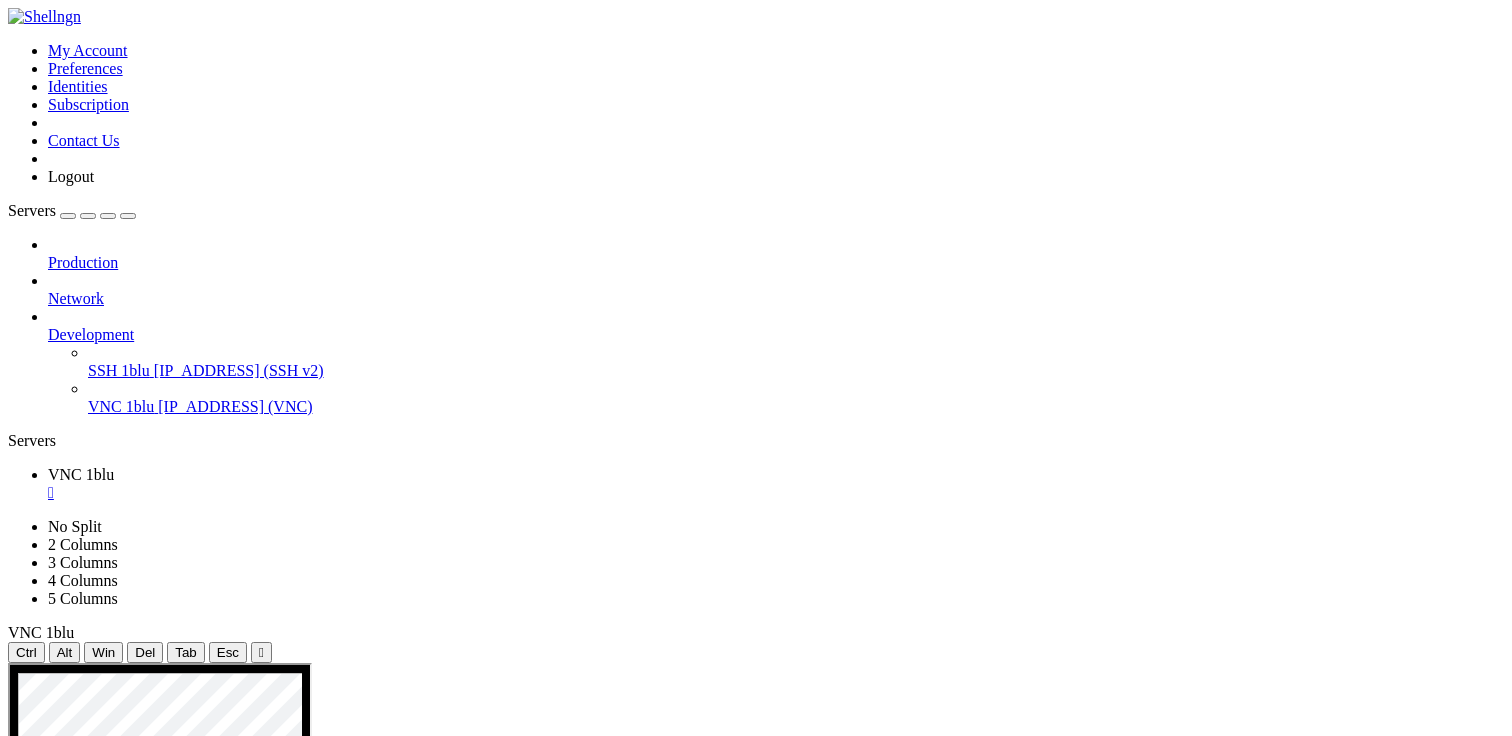 click on "" at bounding box center (776, 493) 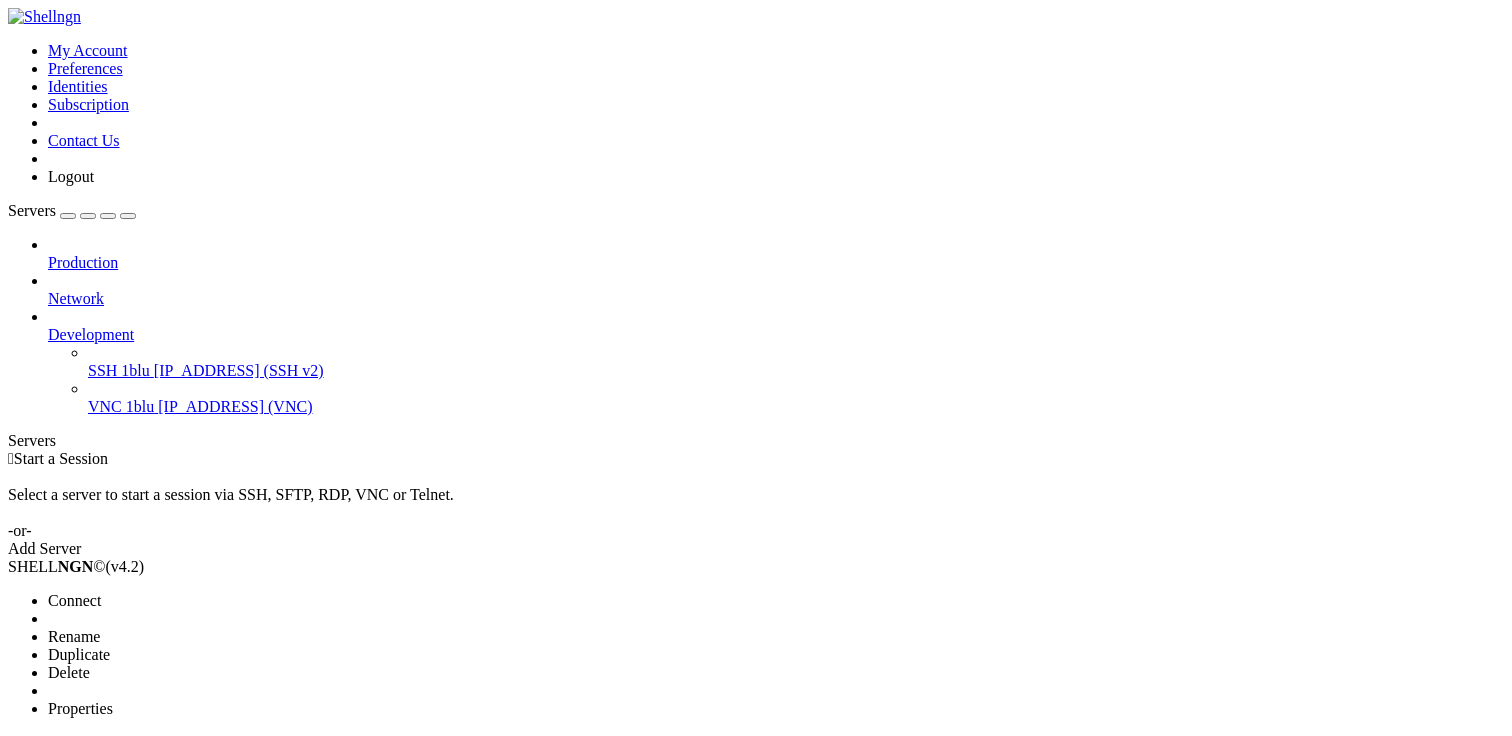 click on "Properties" at bounding box center [139, 709] 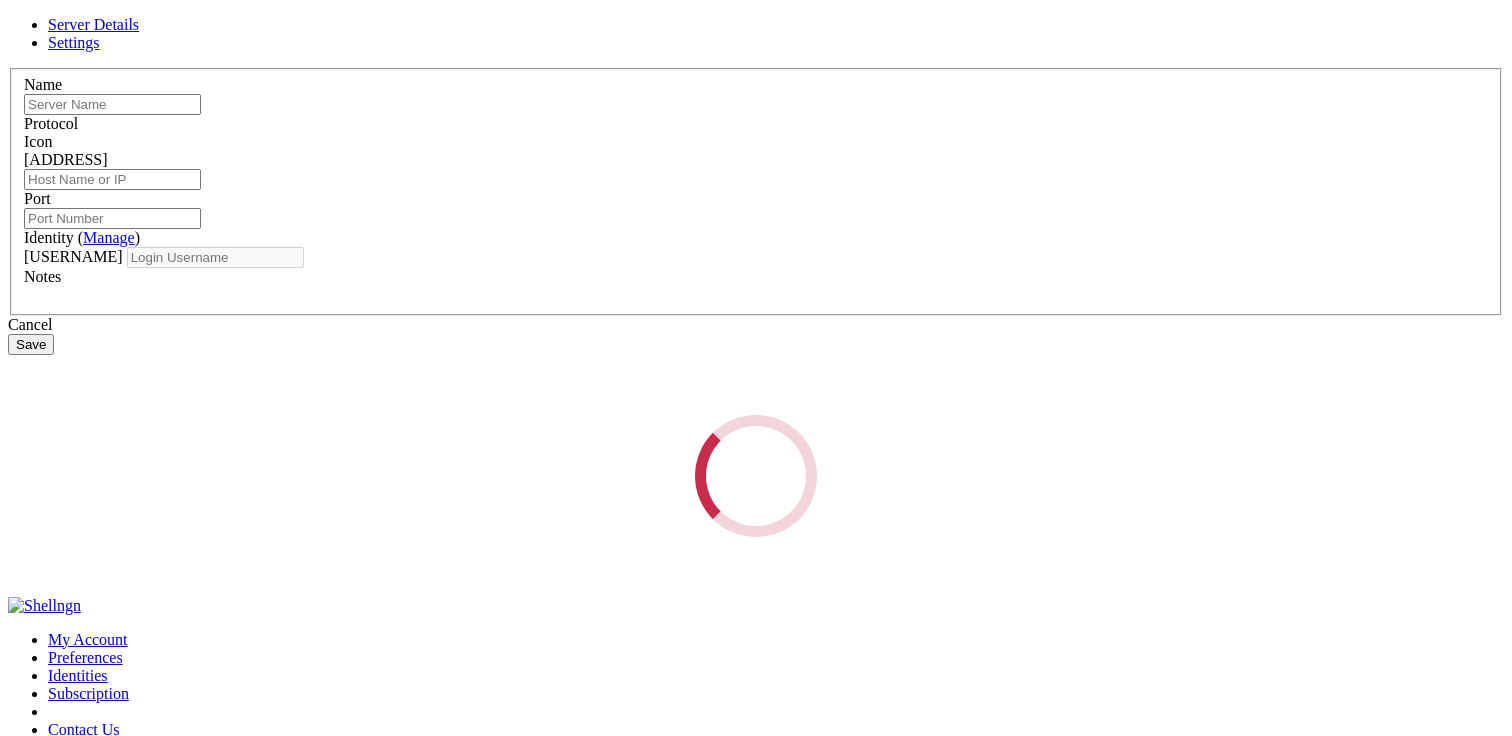 type on "VNC 1blu" 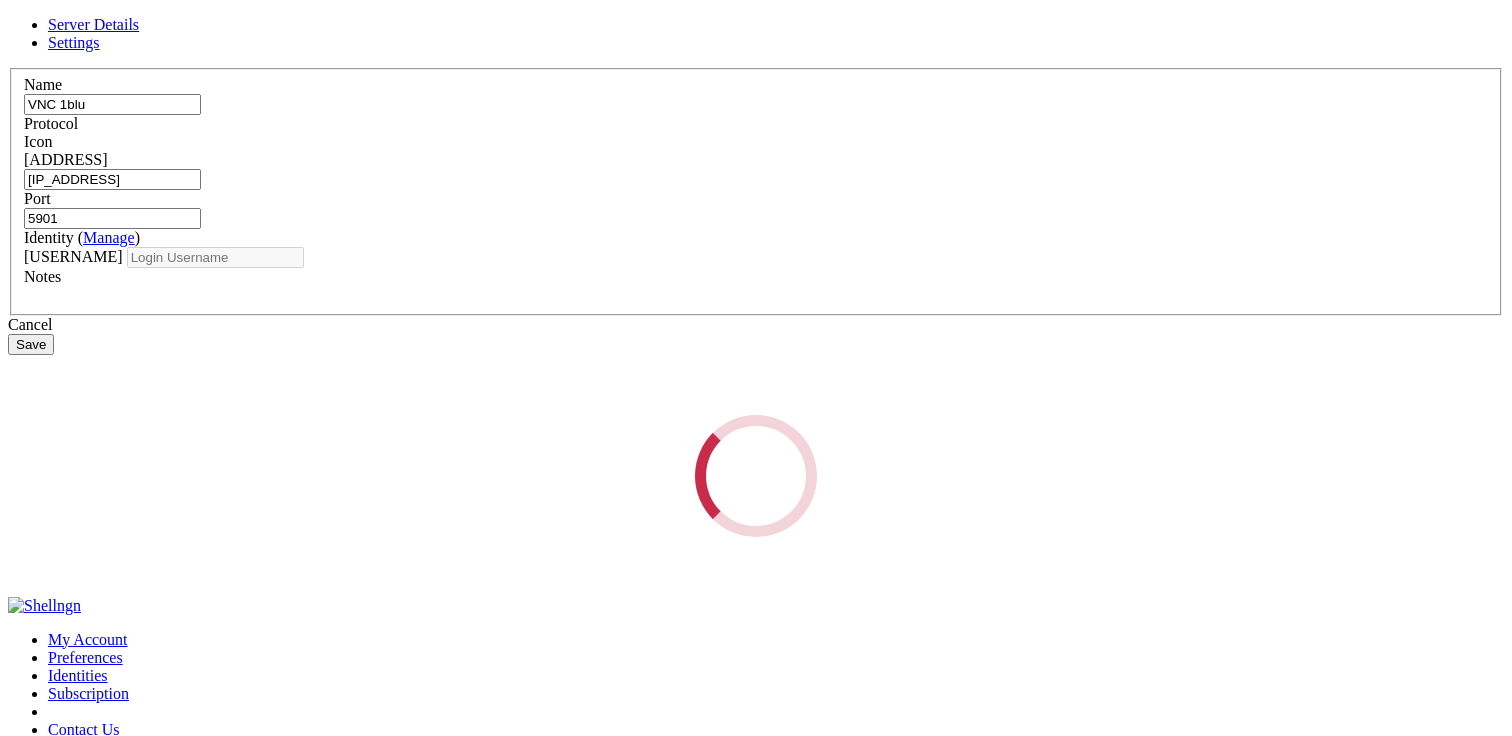 type on "[USERNAME]" 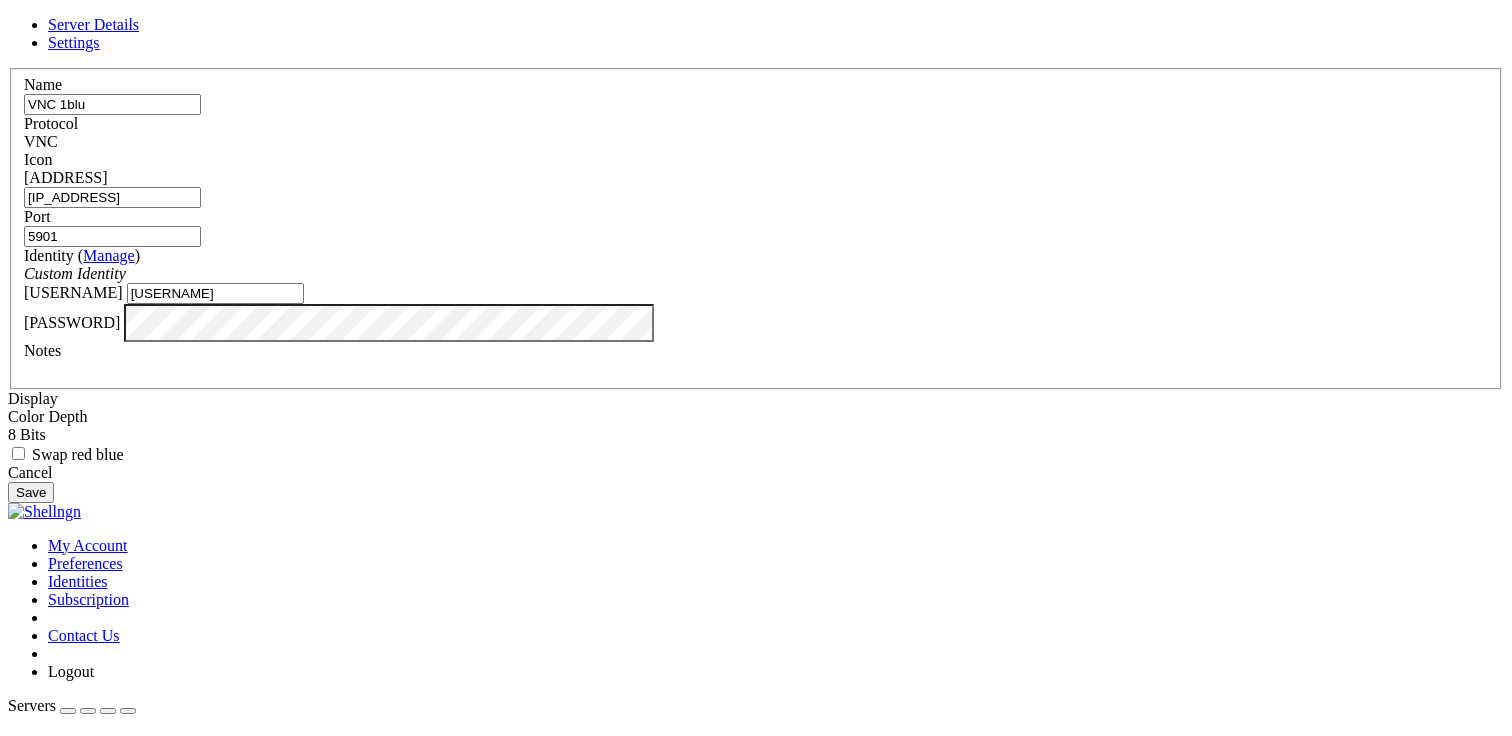 click on "Settings" at bounding box center [74, 42] 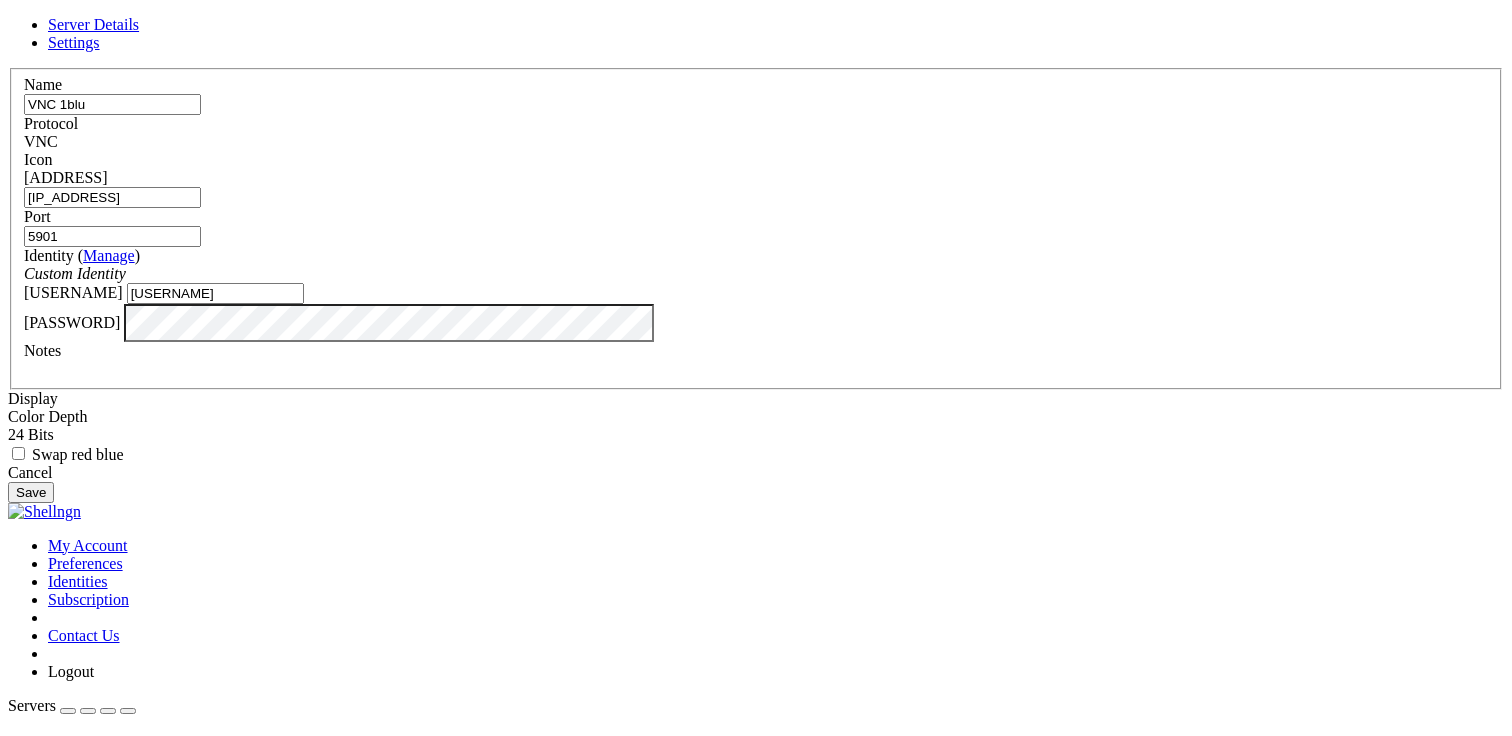 click on "Save" at bounding box center (31, 492) 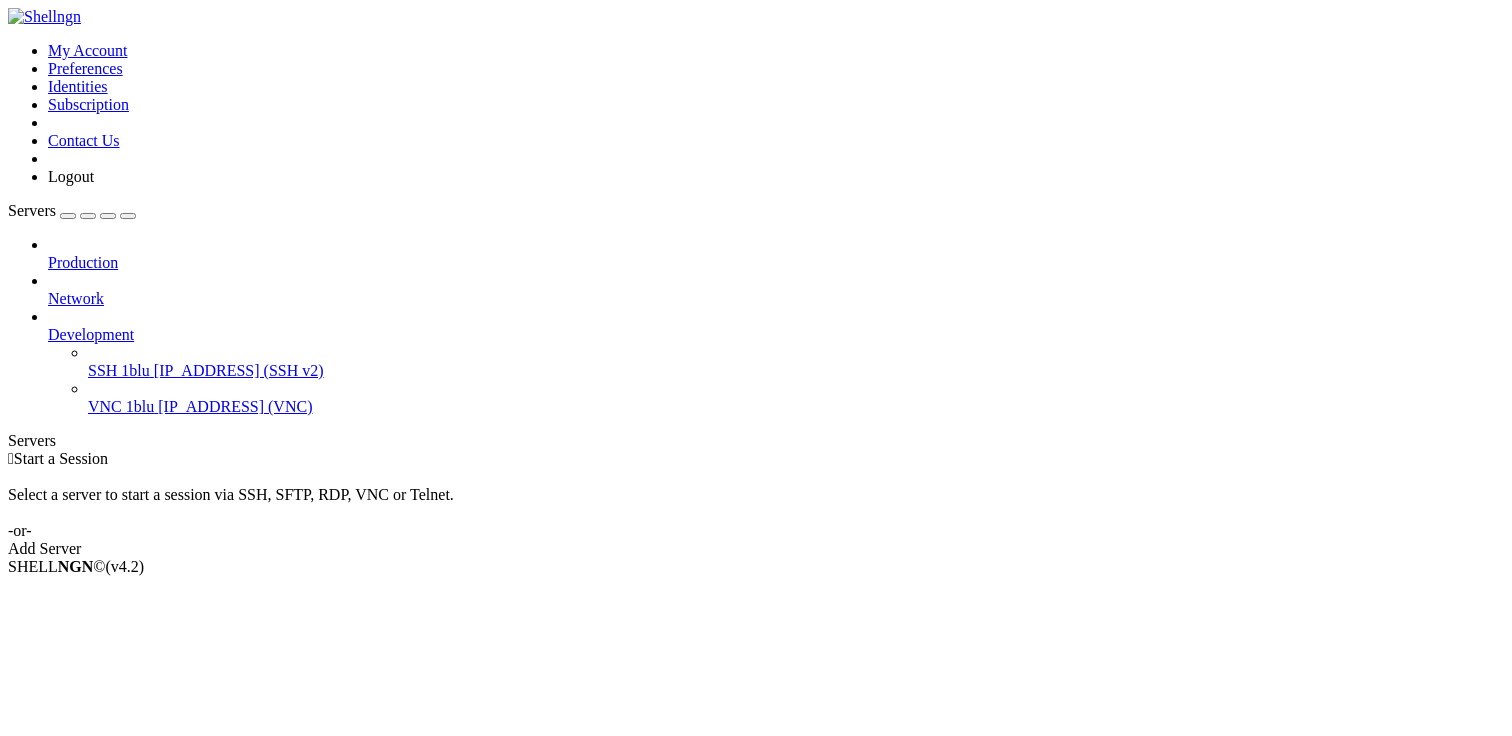 click on "[IP_ADDRESS] (VNC)" at bounding box center (235, 406) 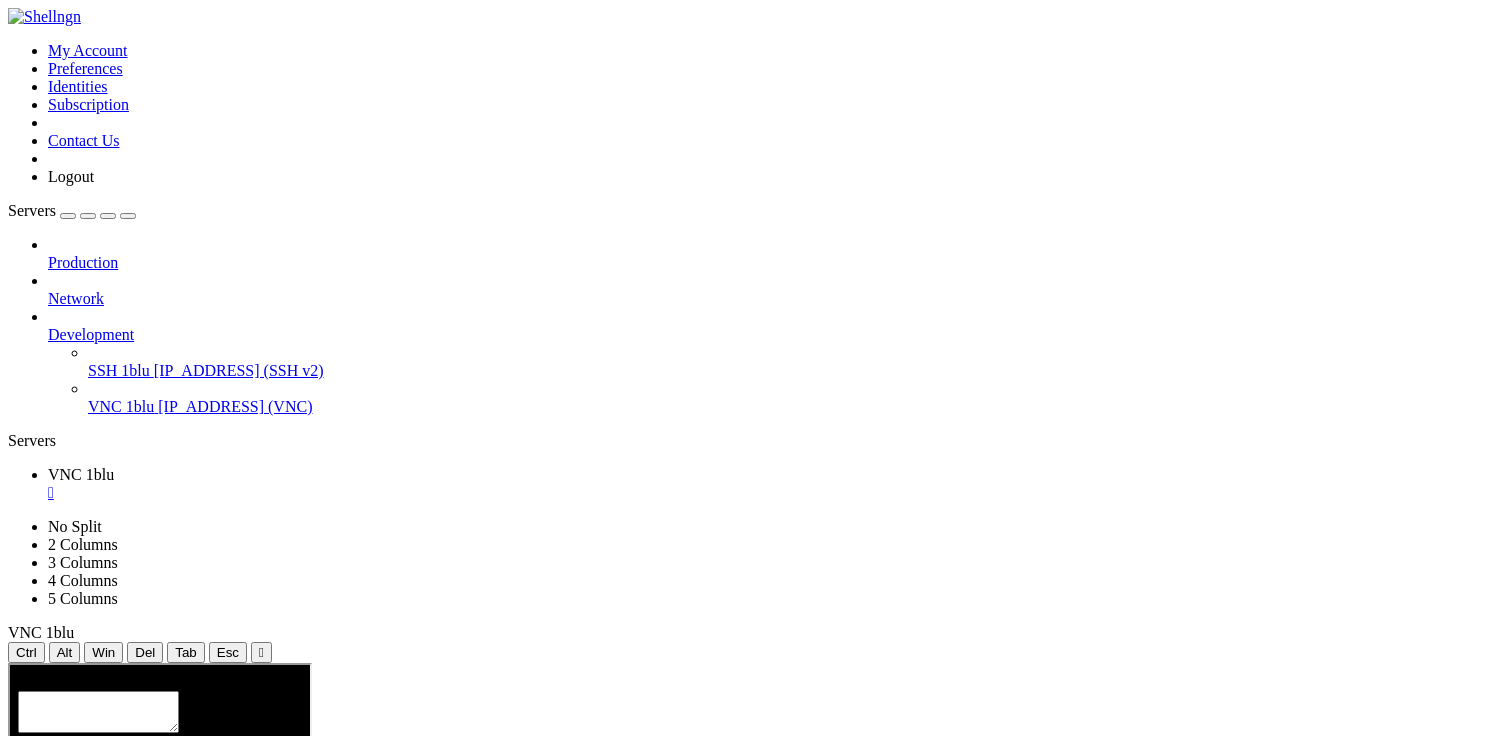 scroll, scrollTop: 0, scrollLeft: 0, axis: both 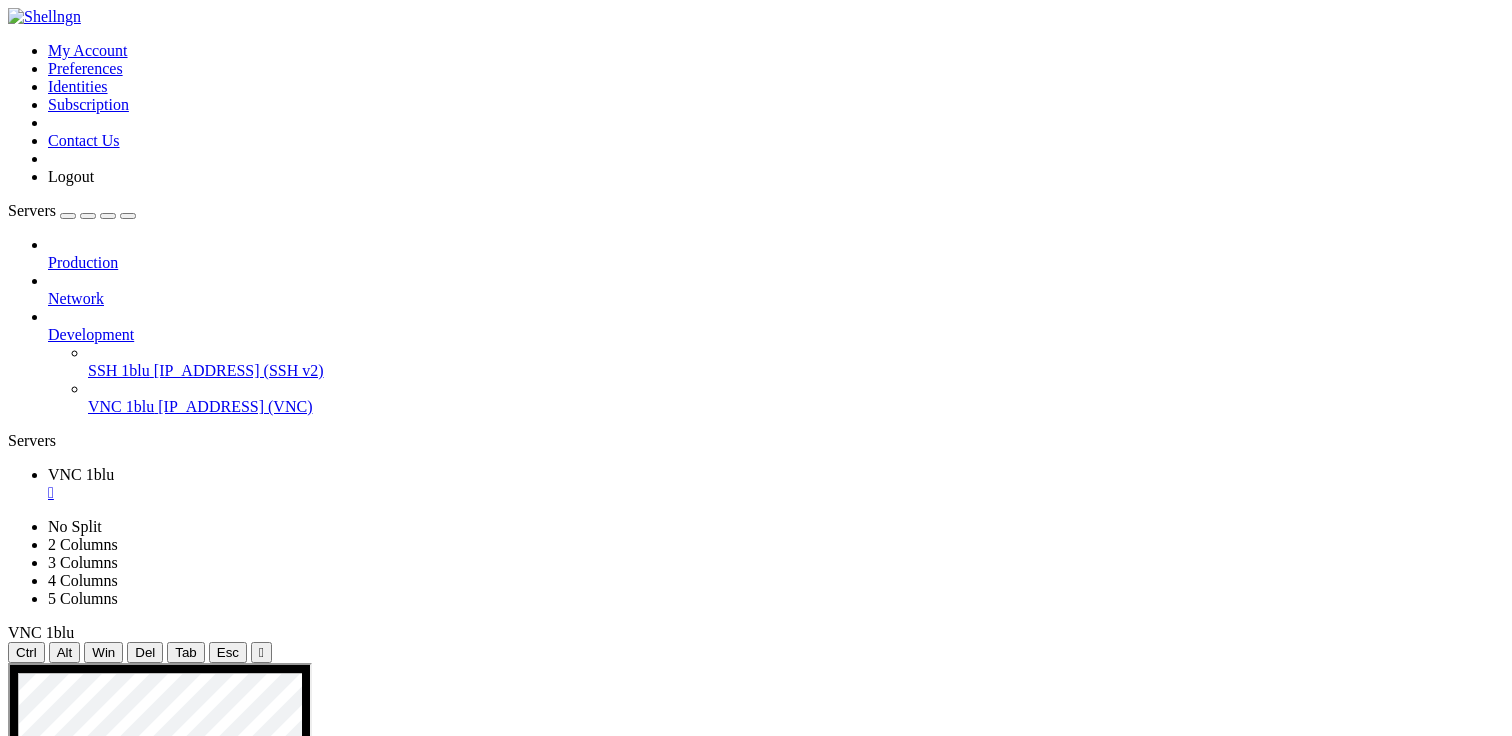 click at bounding box center [545, 1666] 